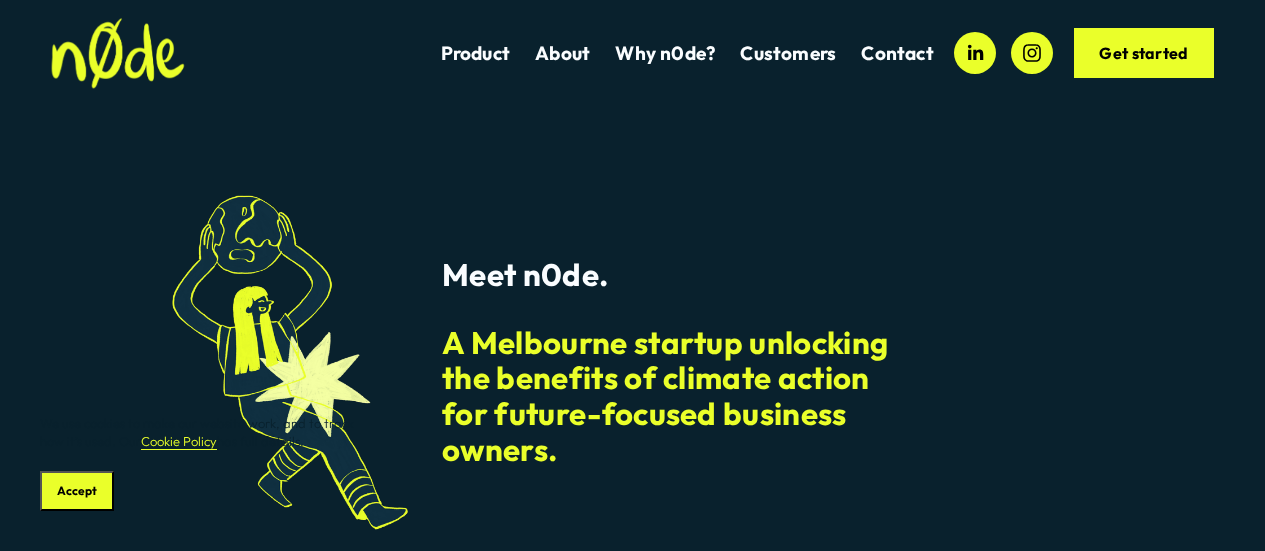 scroll, scrollTop: 0, scrollLeft: 0, axis: both 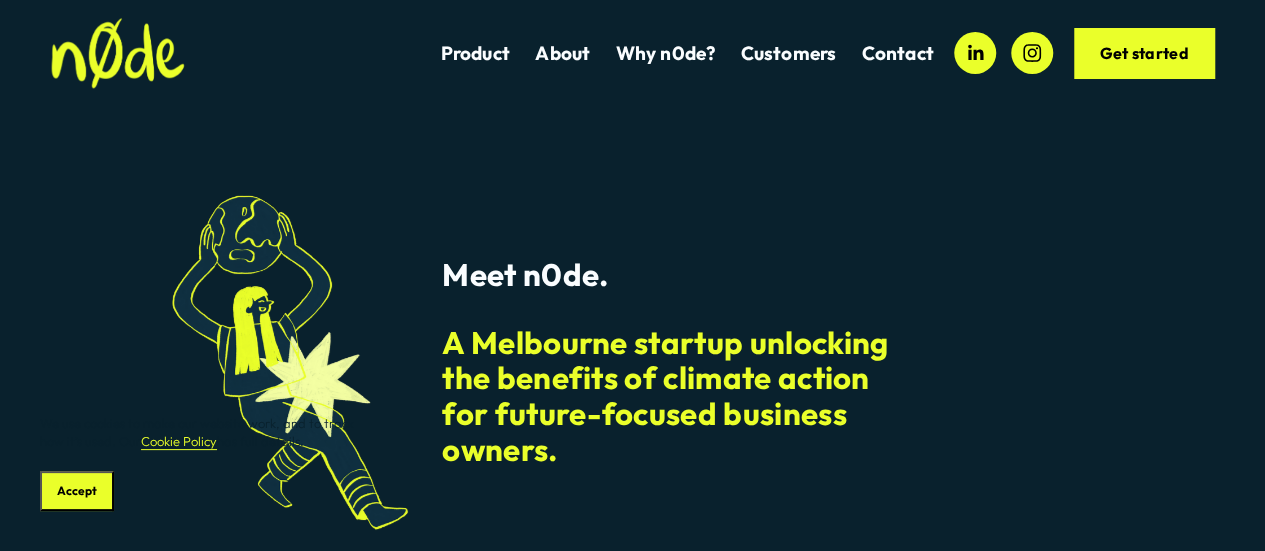 click on "Meet n0de. A [CITY] startup unlocking the benefits of climate action for future-focused business owners." at bounding box center (632, 363) 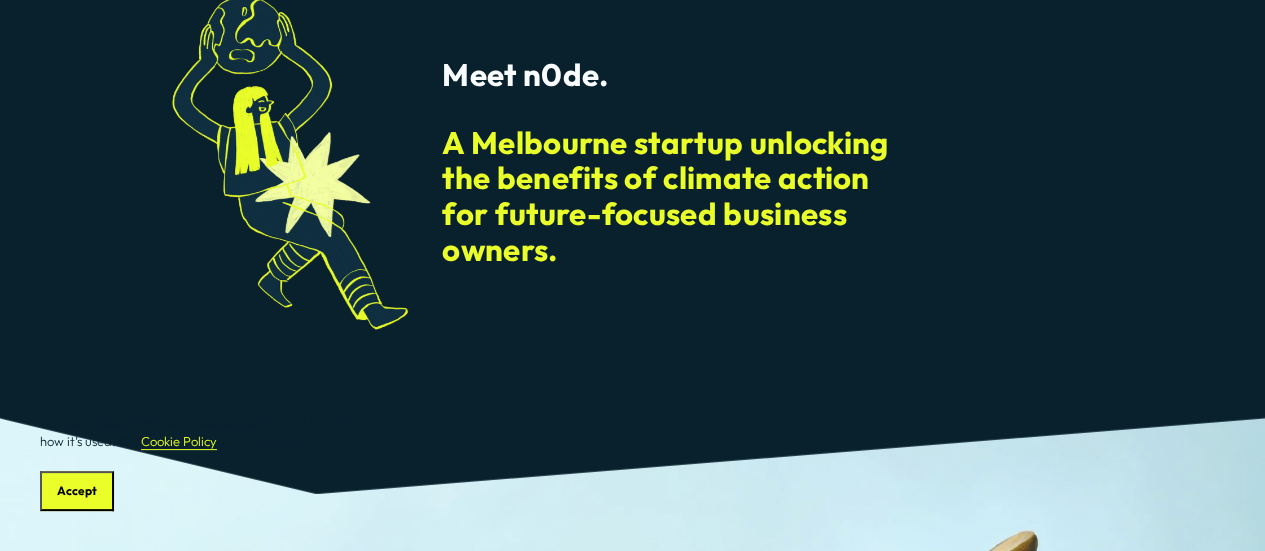 scroll, scrollTop: 300, scrollLeft: 0, axis: vertical 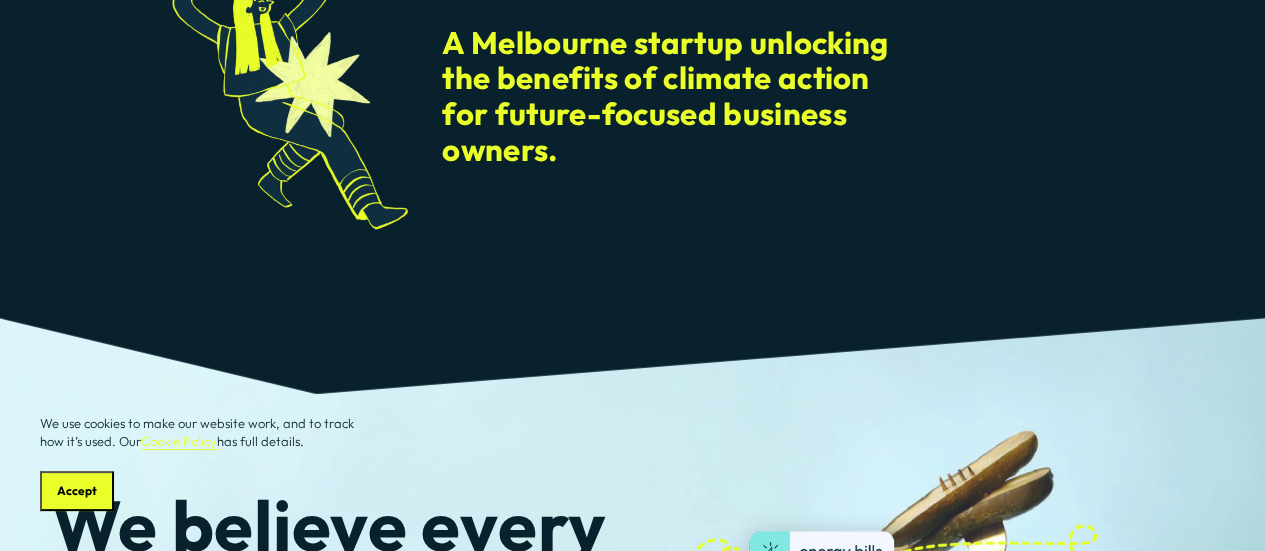 click on "Accept" at bounding box center [77, 491] 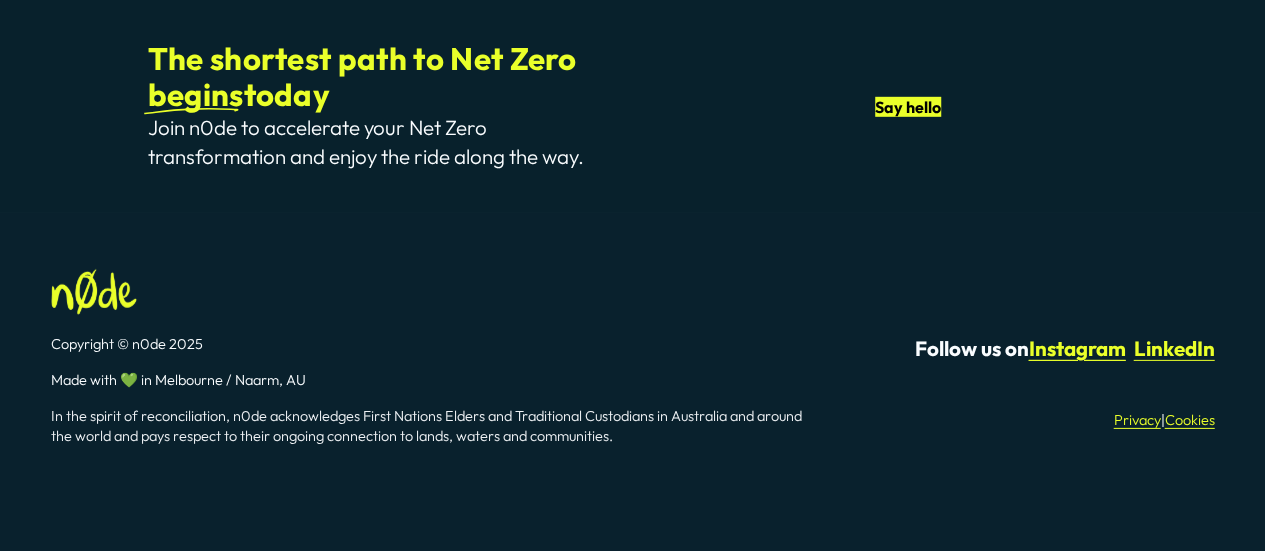 scroll, scrollTop: 6884, scrollLeft: 0, axis: vertical 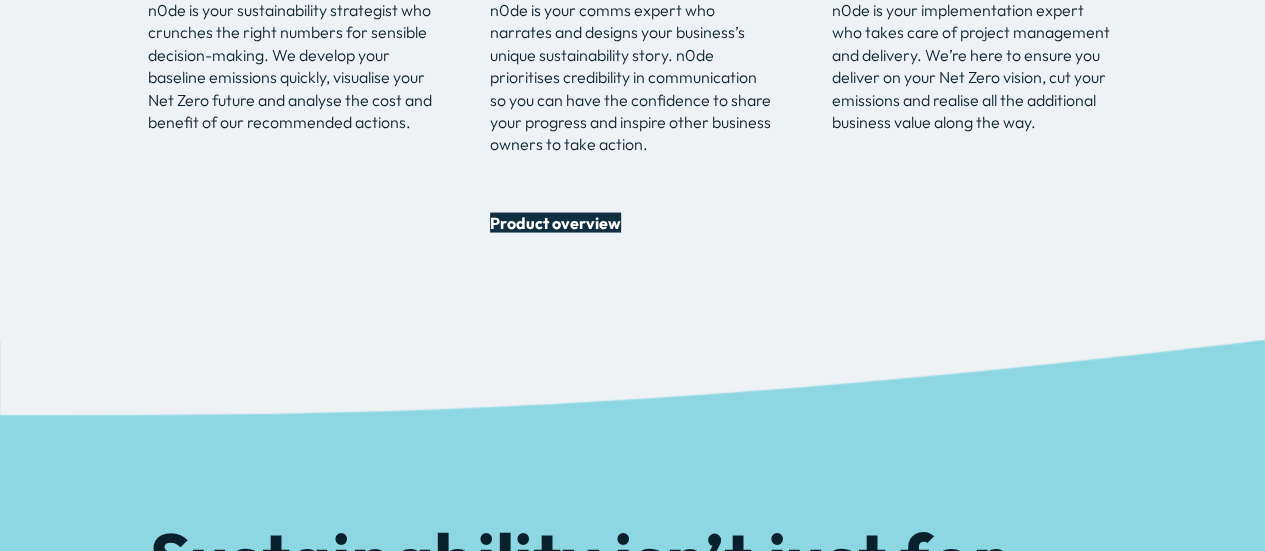 click on "Product overview" at bounding box center (555, 223) 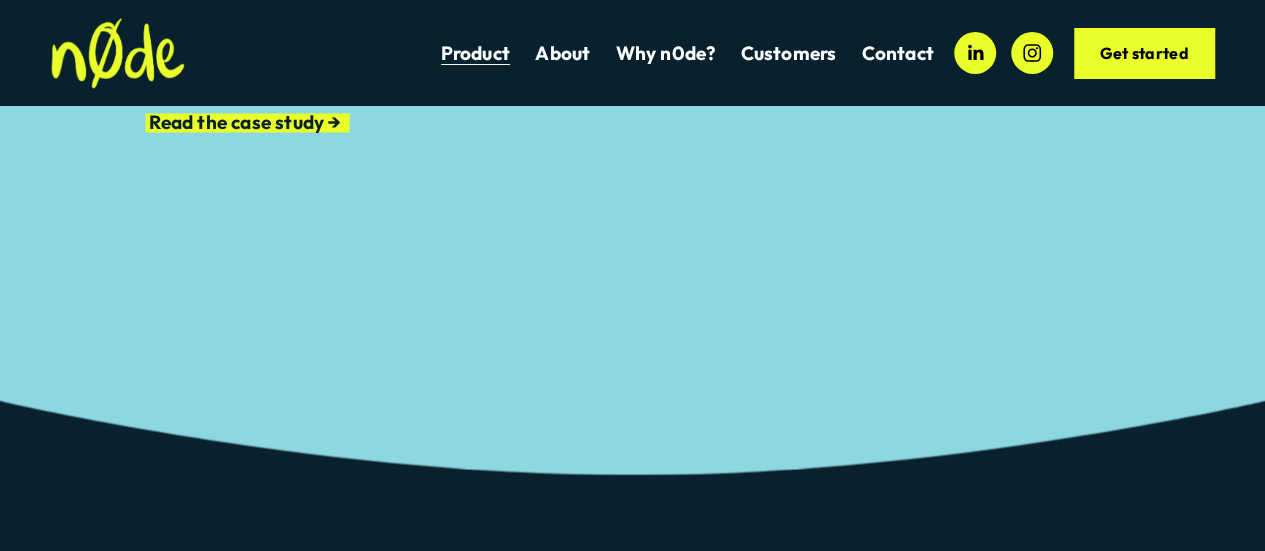 scroll, scrollTop: 6700, scrollLeft: 0, axis: vertical 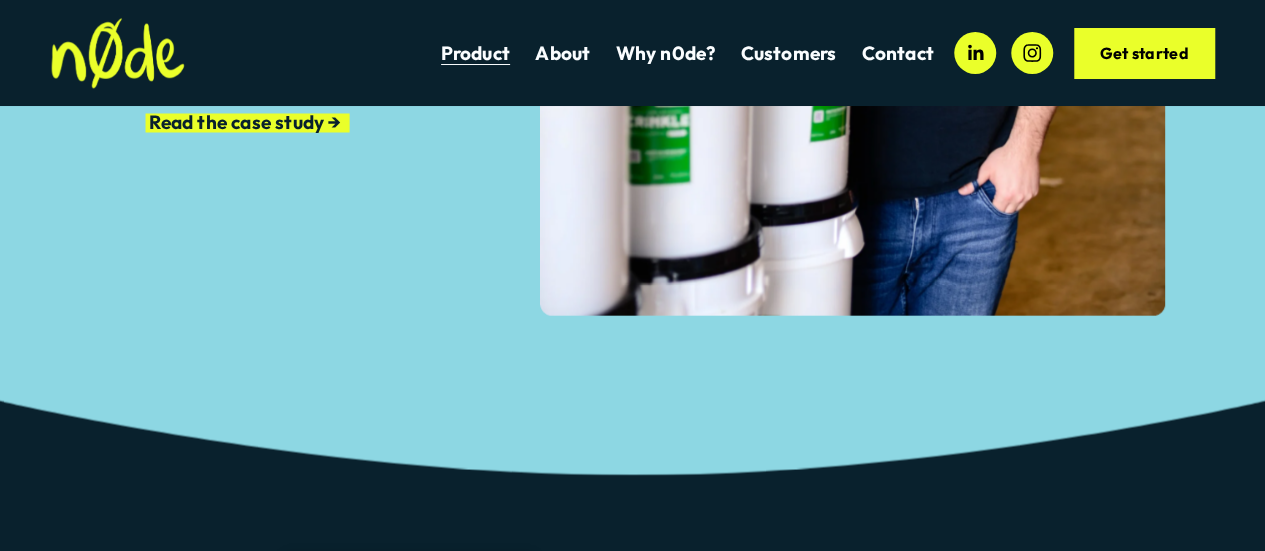 click on "Read the case study →" at bounding box center (244, 122) 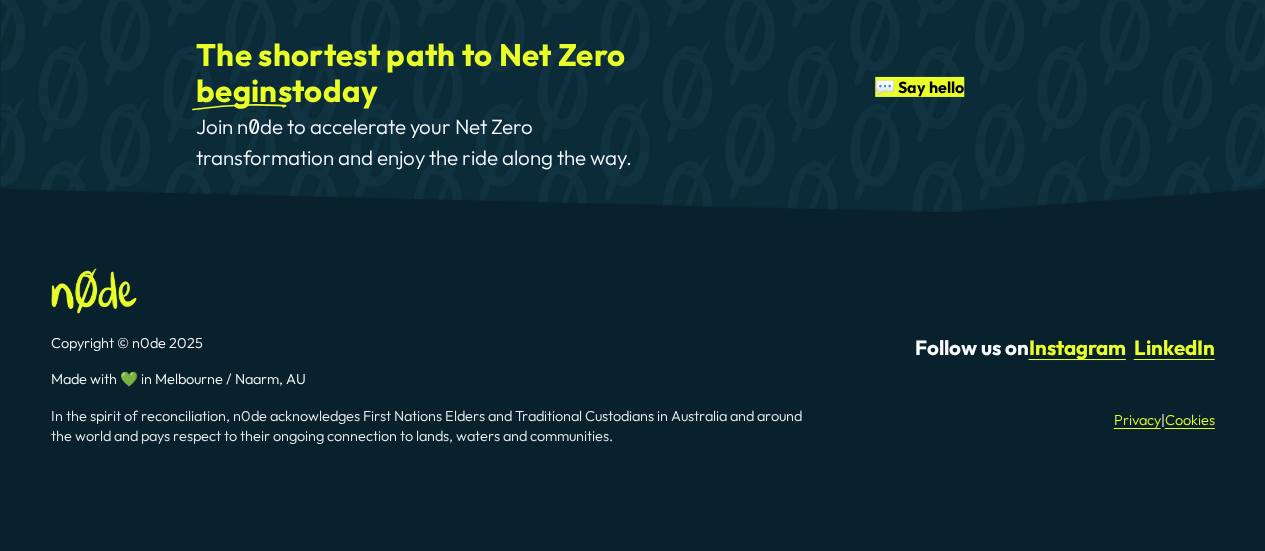 scroll, scrollTop: 15072, scrollLeft: 0, axis: vertical 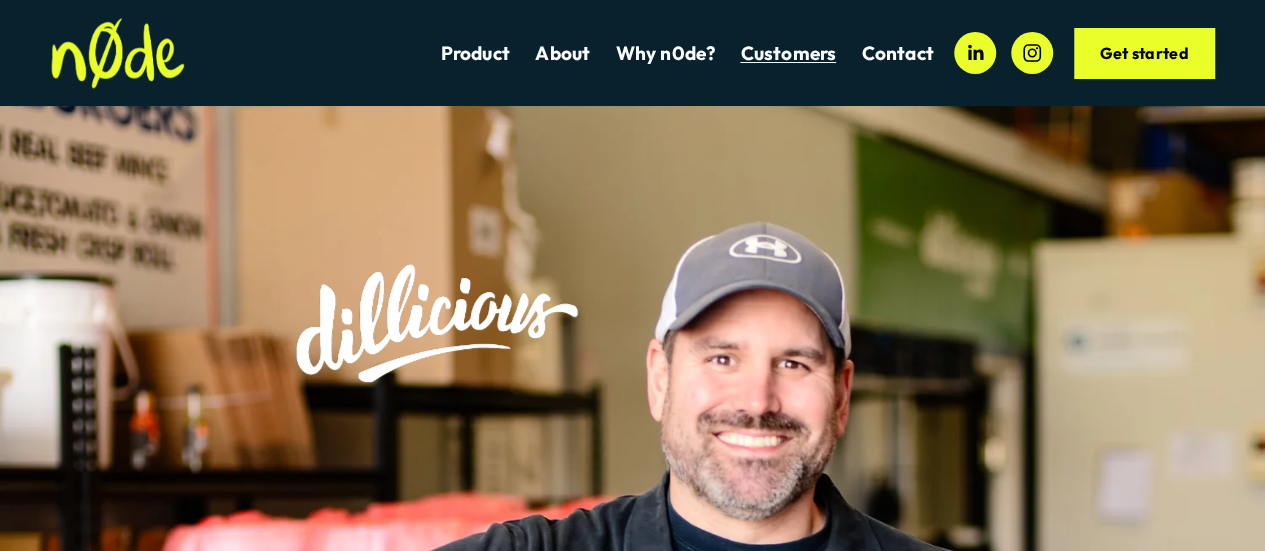 click on "Why n0de?" at bounding box center [665, 53] 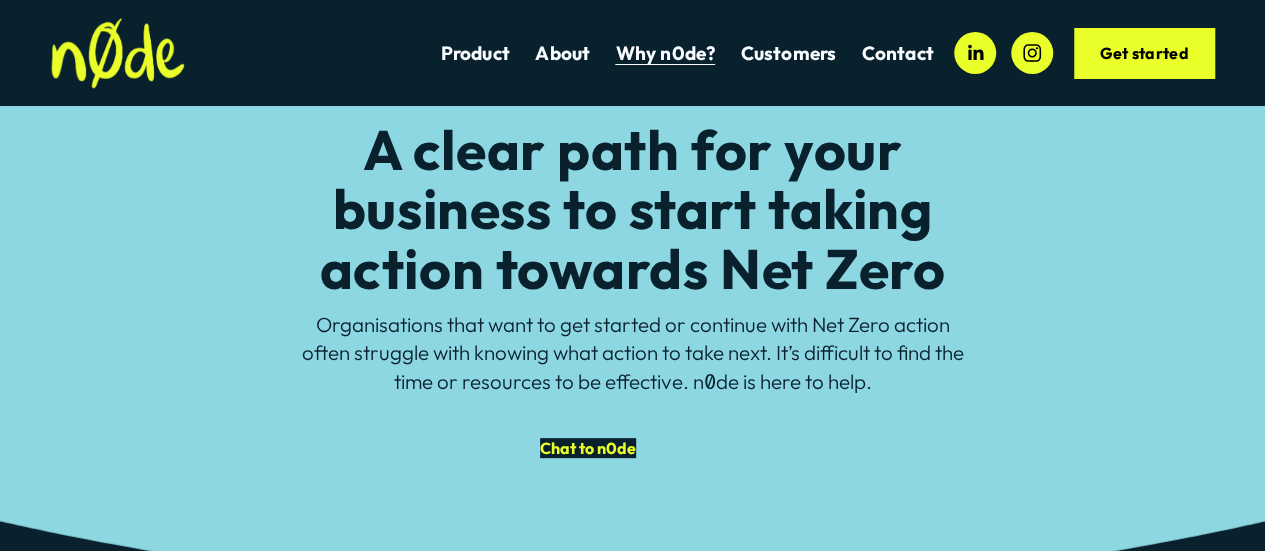 scroll, scrollTop: 0, scrollLeft: 0, axis: both 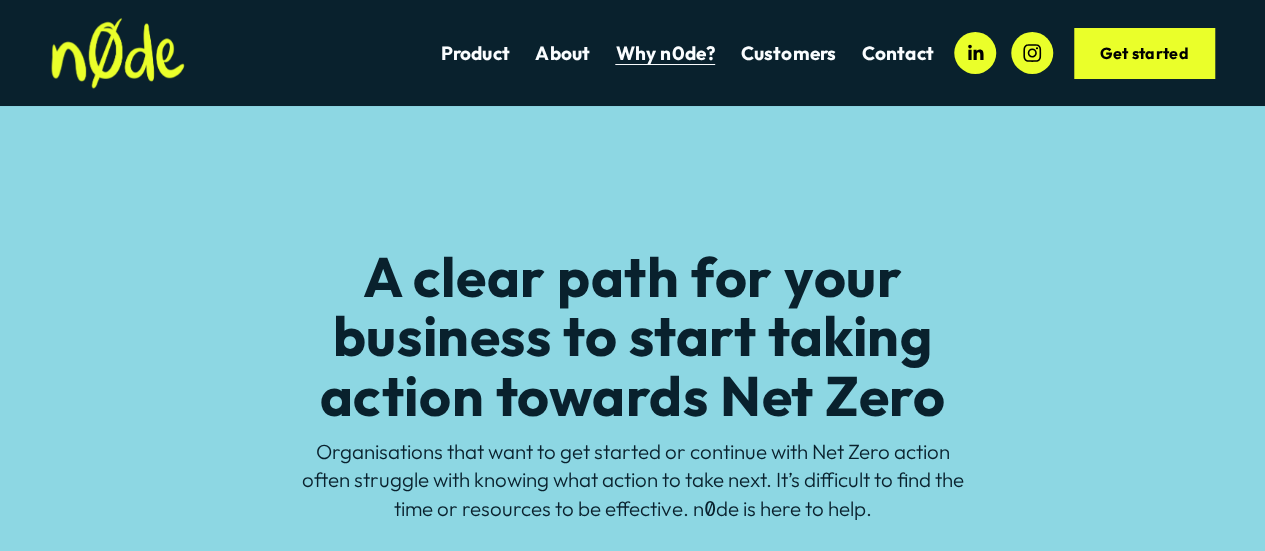 click on "About" at bounding box center (562, 53) 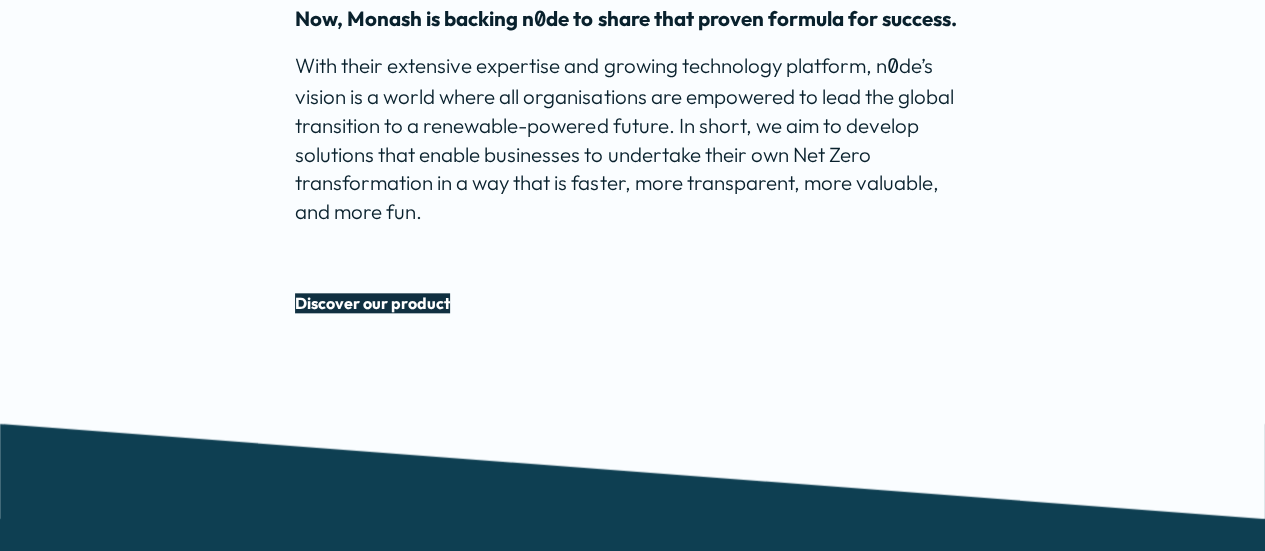 scroll, scrollTop: 1048, scrollLeft: 0, axis: vertical 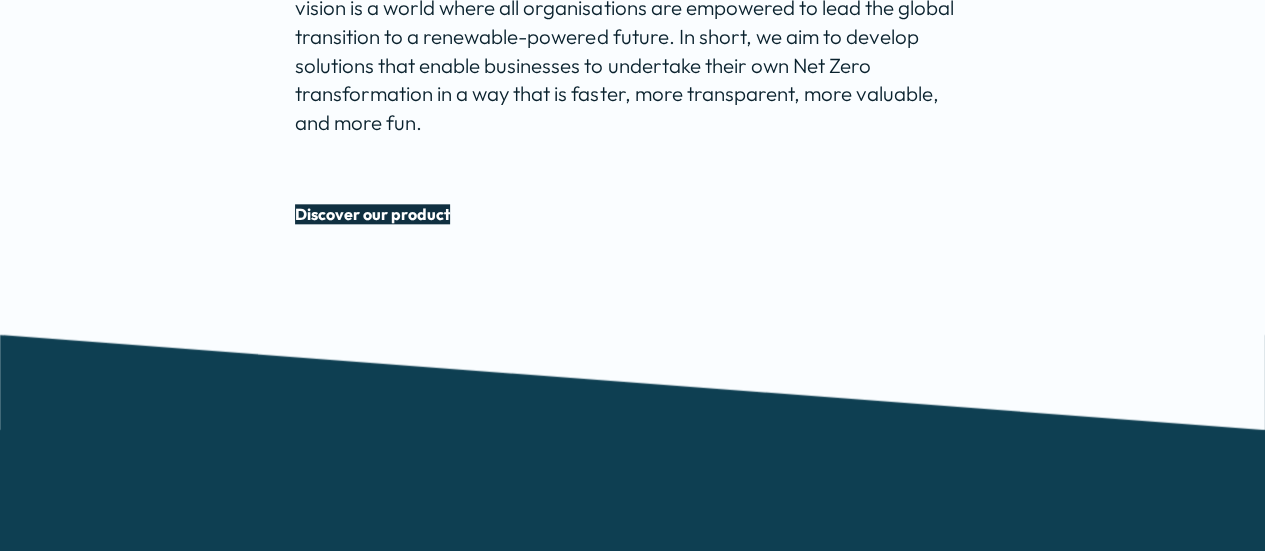 click on "Discover our product" at bounding box center (372, 214) 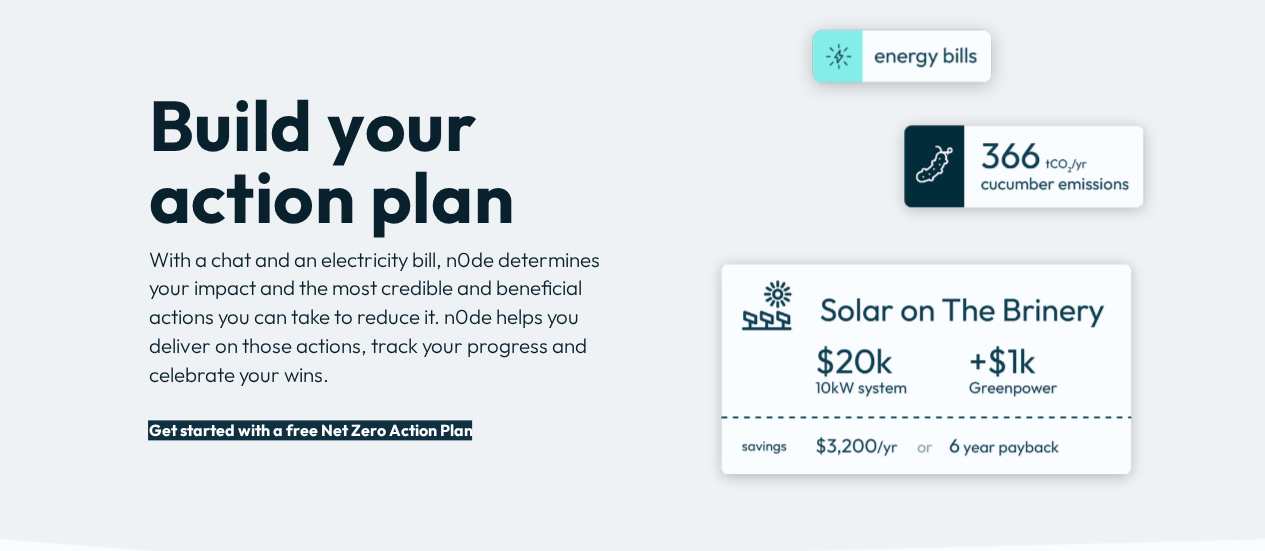 scroll, scrollTop: 1000, scrollLeft: 0, axis: vertical 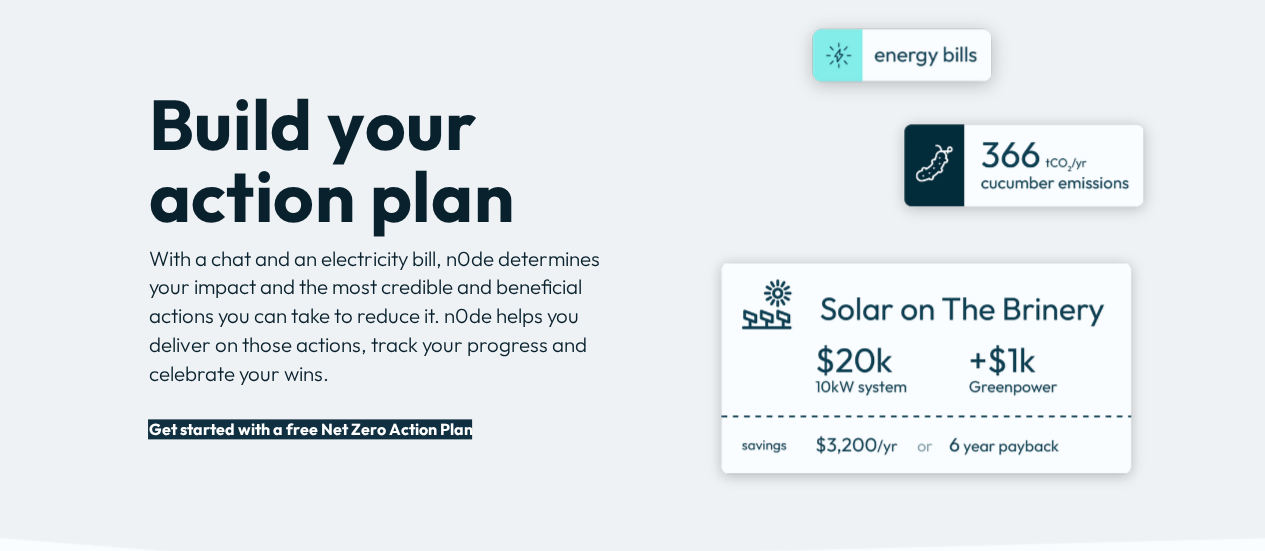 click on "Get started with a free Net Zero Action Plan" at bounding box center (310, 429) 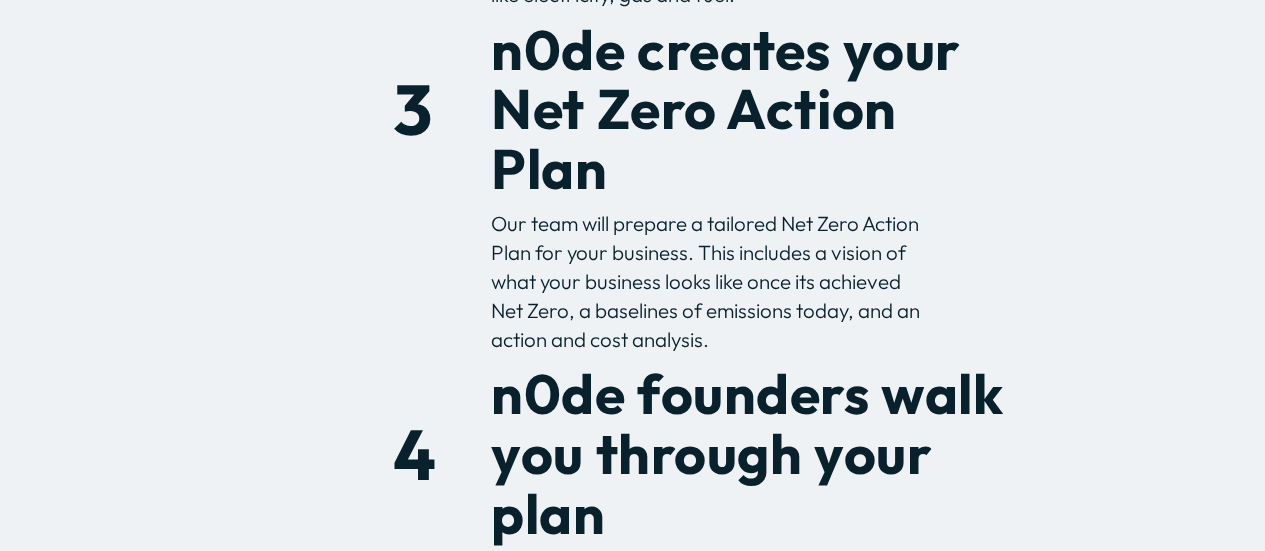 scroll, scrollTop: 1300, scrollLeft: 0, axis: vertical 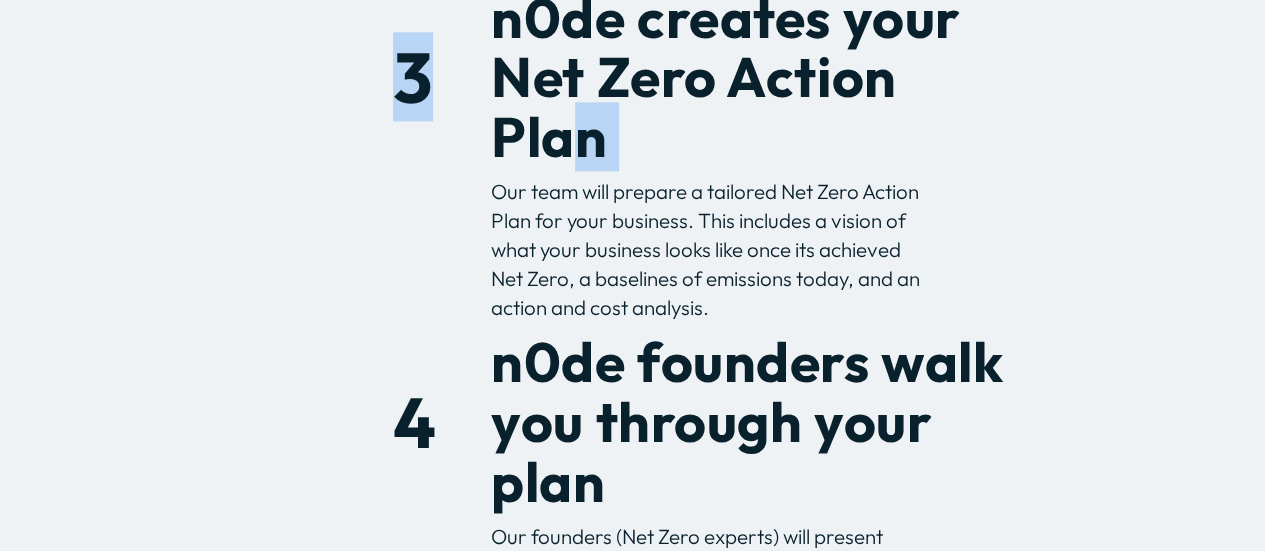 drag, startPoint x: 478, startPoint y: 87, endPoint x: 568, endPoint y: 133, distance: 101.07423 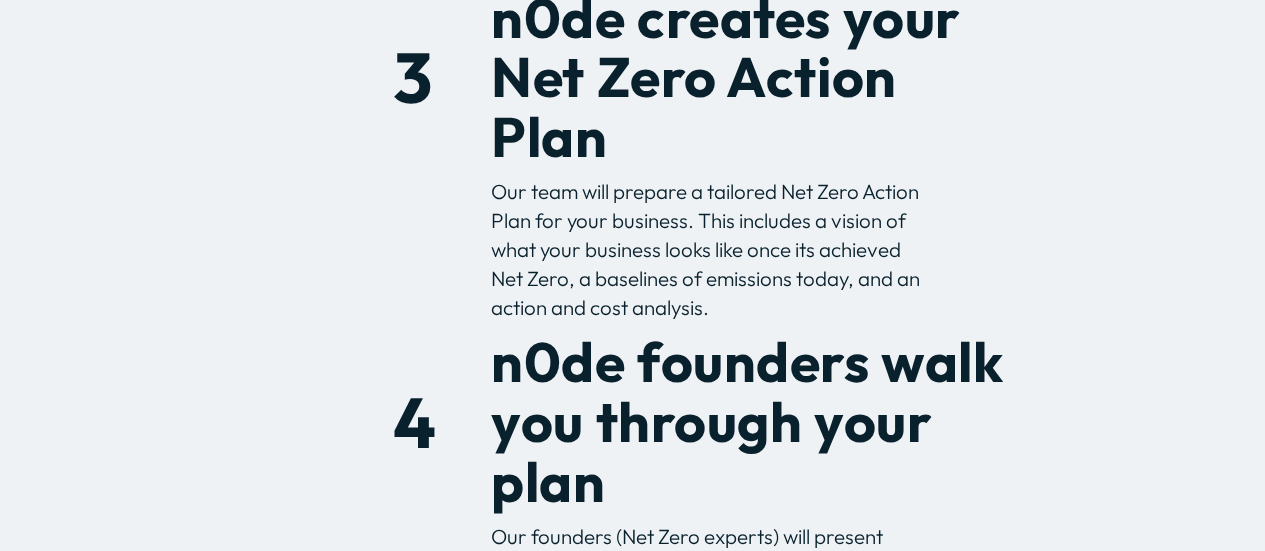 click on "n0de creates your Net Zero Action Plan" at bounding box center [731, 77] 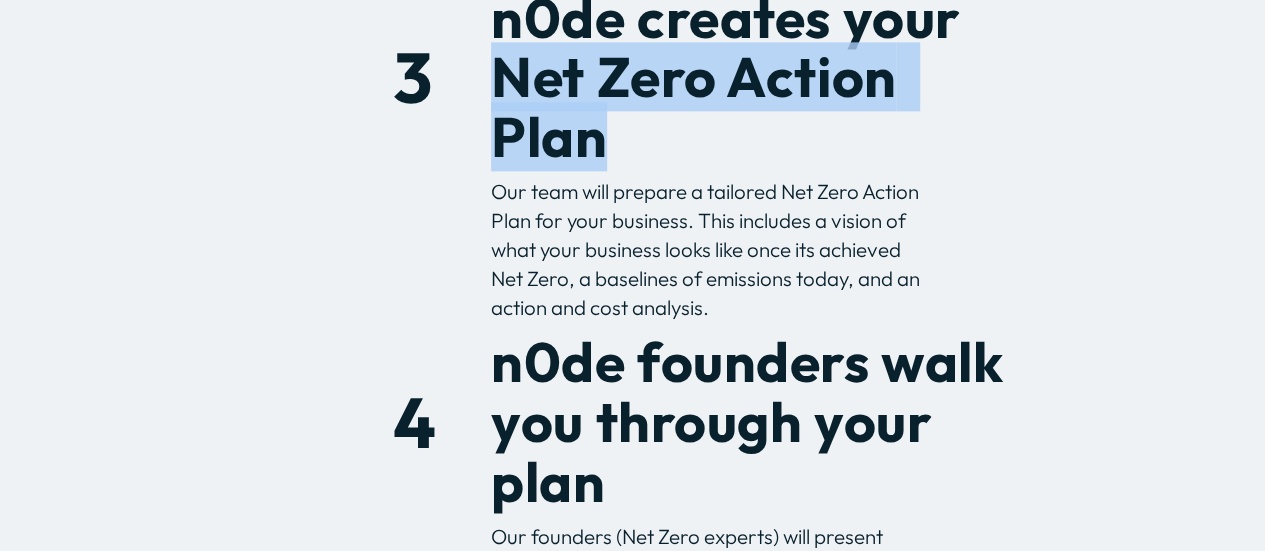 drag, startPoint x: 500, startPoint y: 81, endPoint x: 604, endPoint y: 149, distance: 124.2578 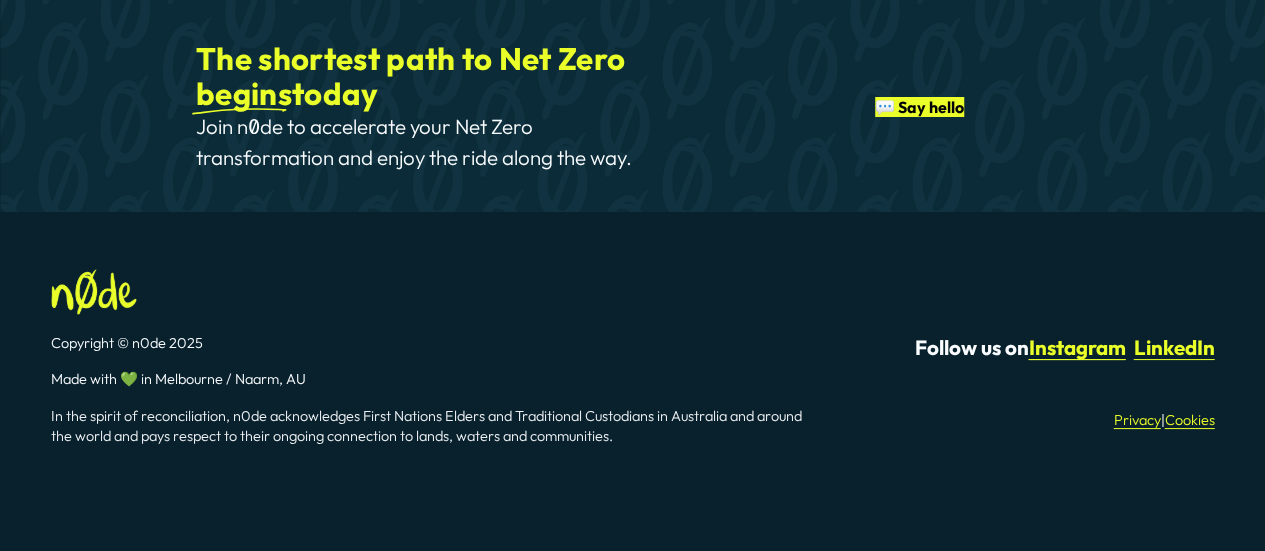 scroll, scrollTop: 3736, scrollLeft: 0, axis: vertical 